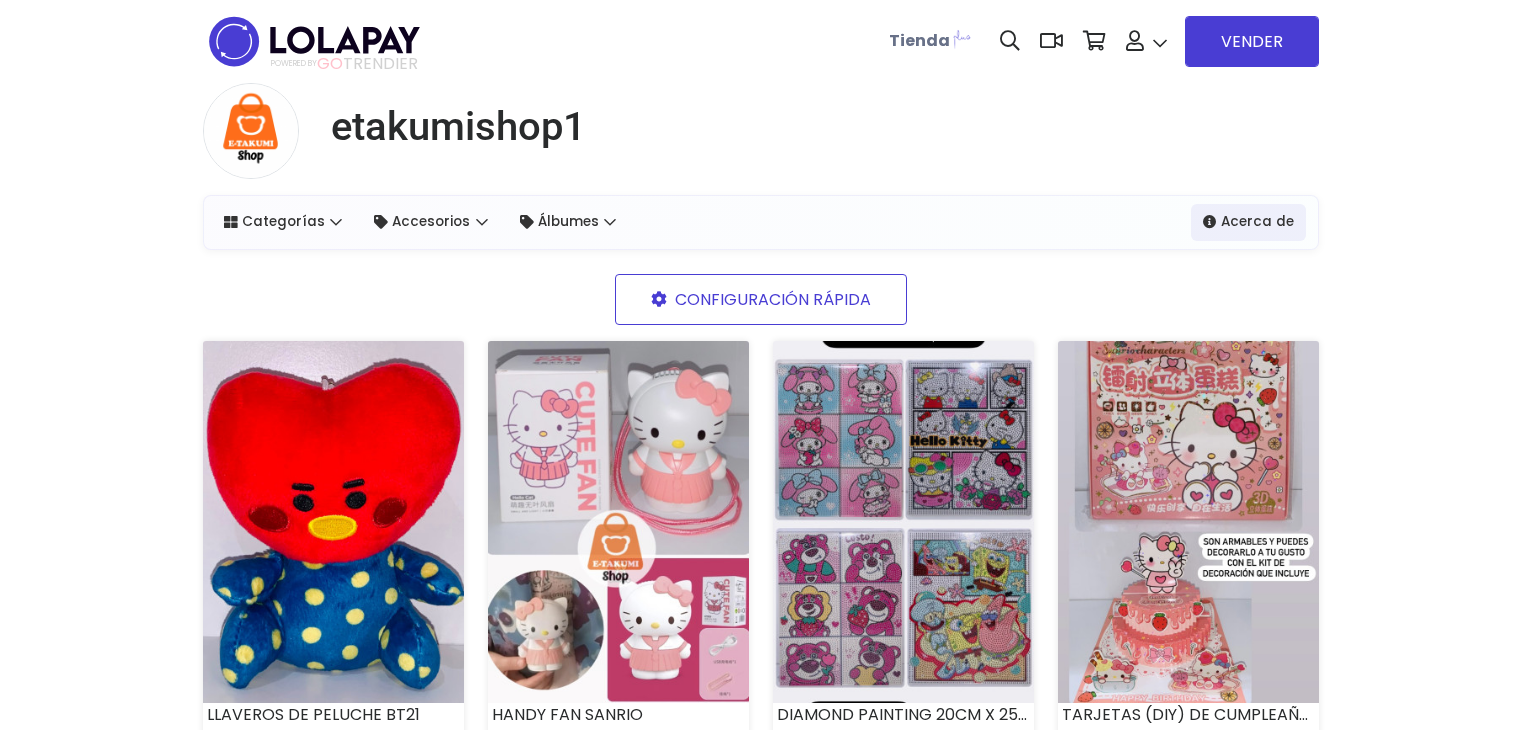 scroll, scrollTop: 3041, scrollLeft: 0, axis: vertical 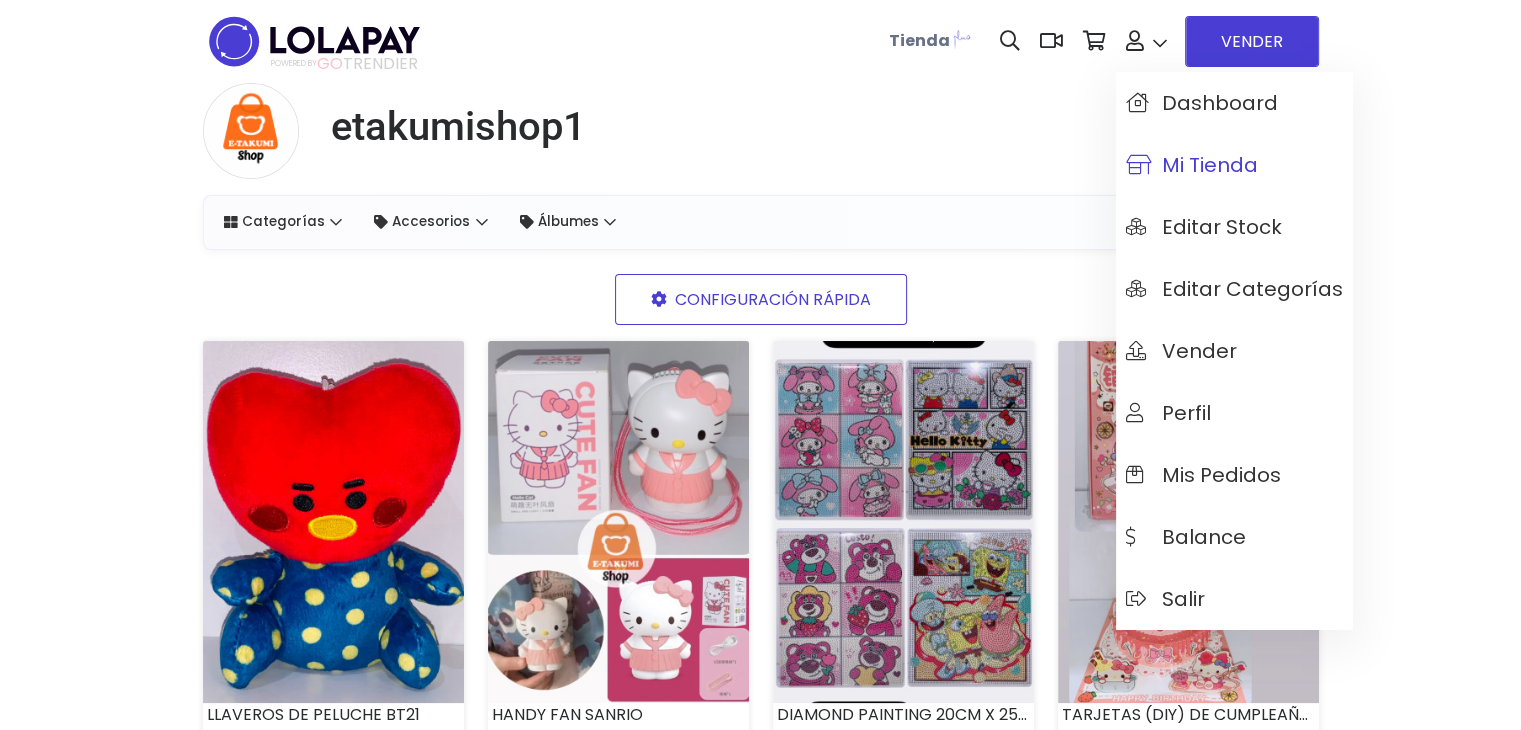 click on "Mi tienda" at bounding box center (1234, 165) 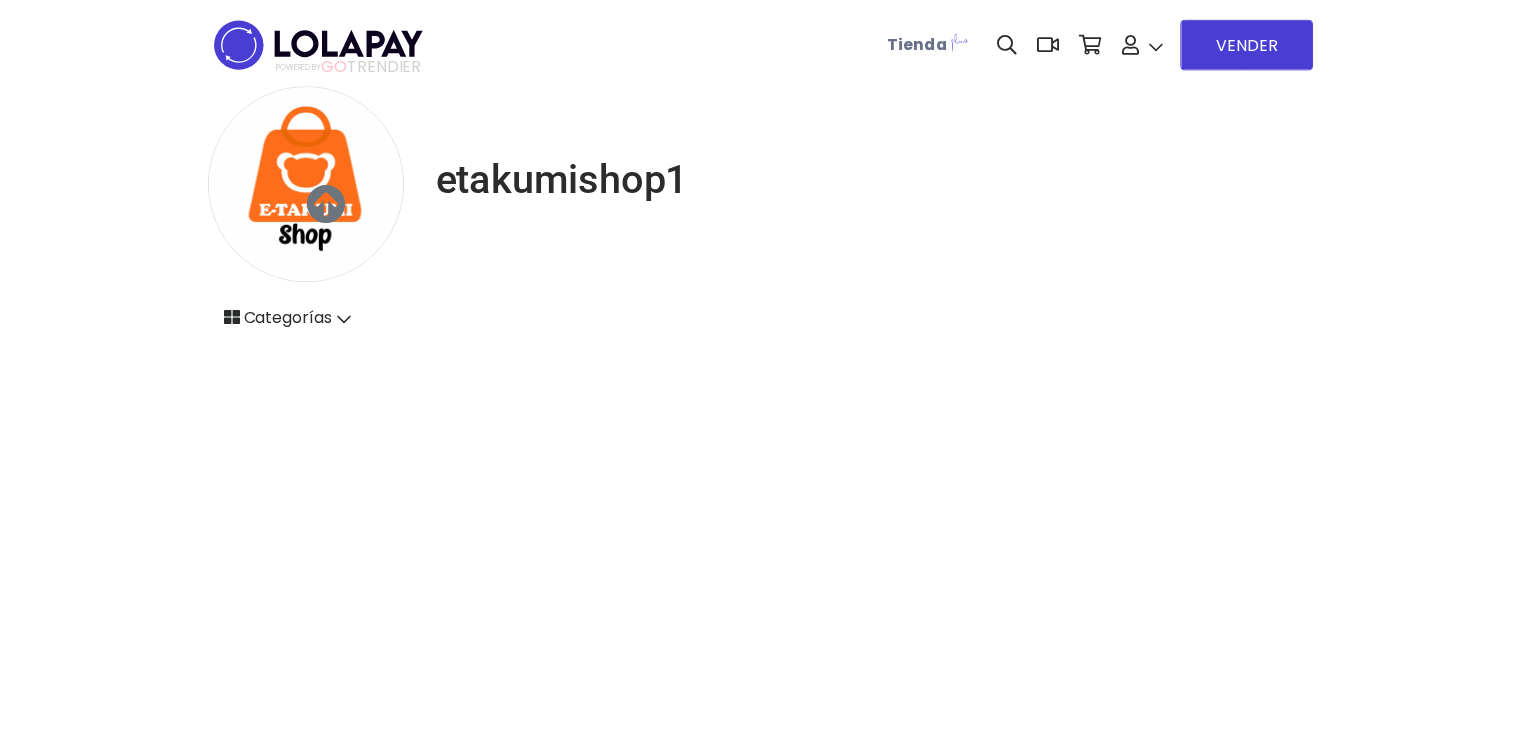 scroll, scrollTop: 0, scrollLeft: 0, axis: both 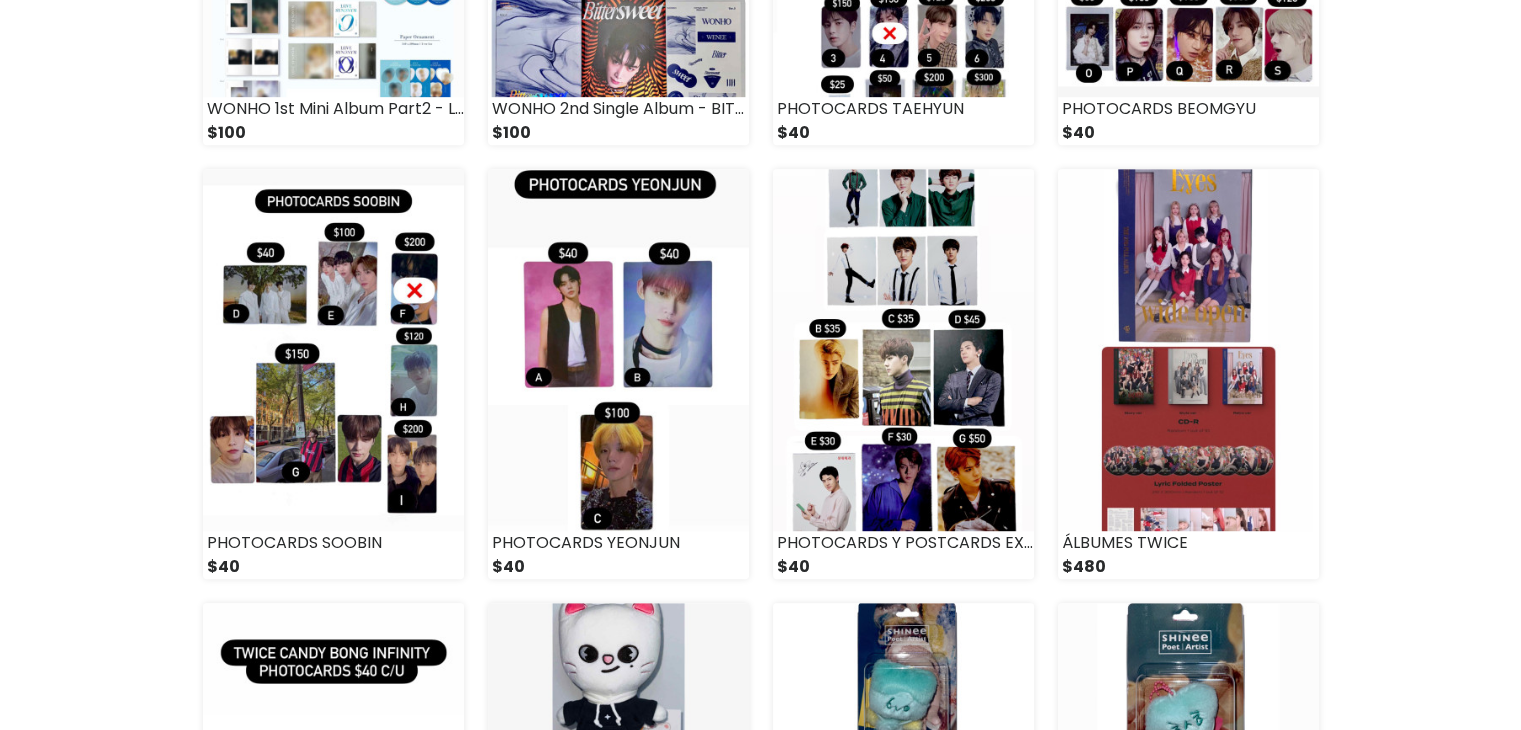 drag, startPoint x: 1529, startPoint y: 83, endPoint x: 1535, endPoint y: 273, distance: 190.09471 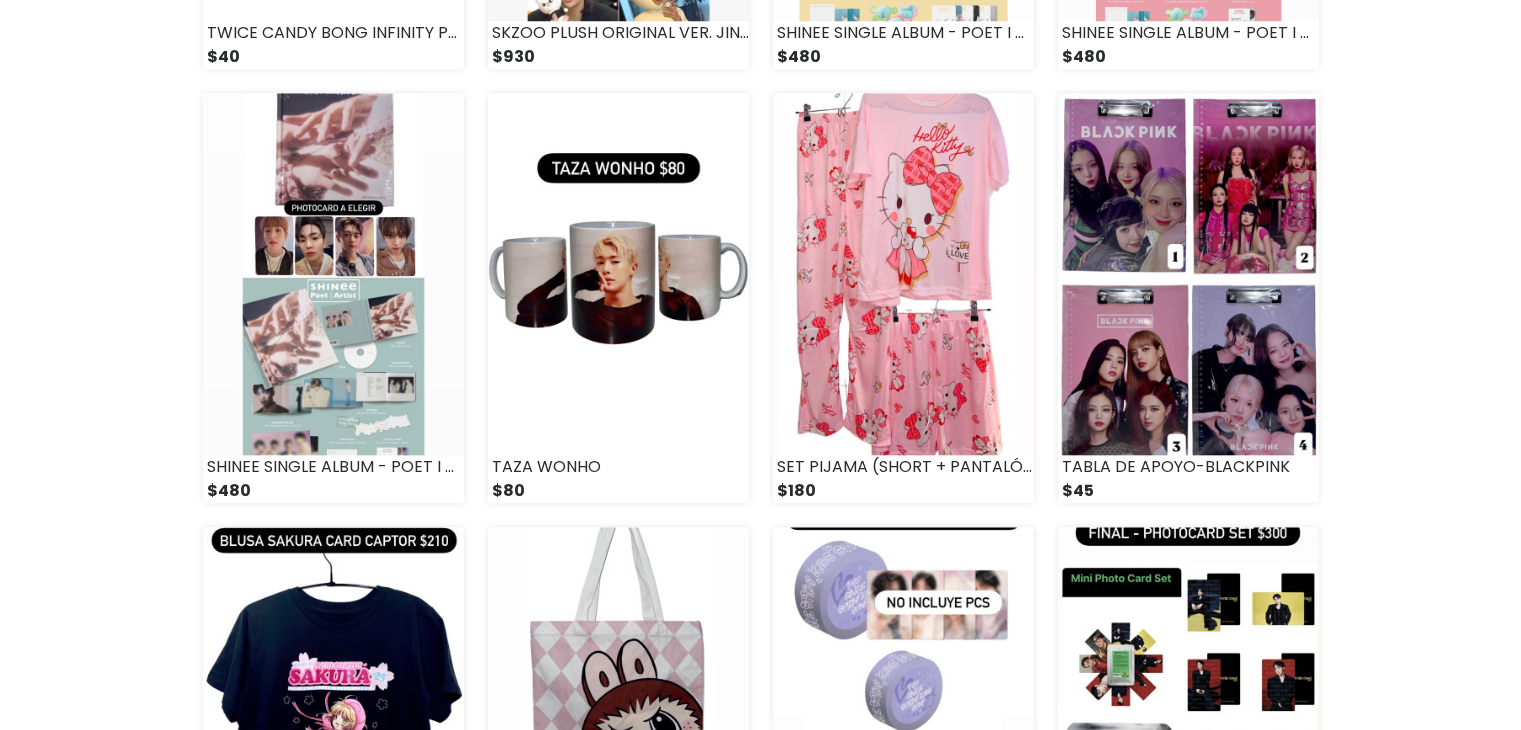 scroll, scrollTop: 1992, scrollLeft: 0, axis: vertical 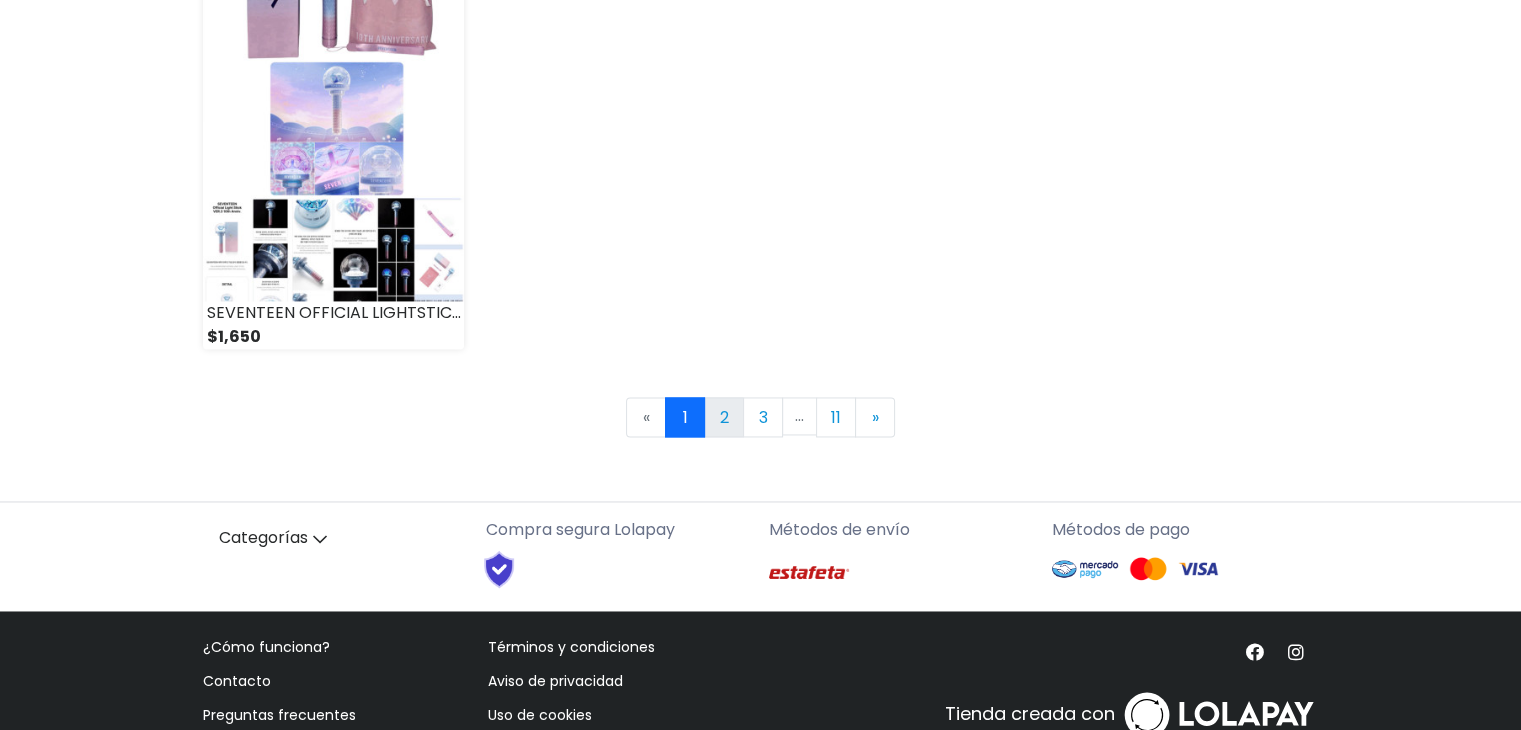 click on "2" at bounding box center [724, 417] 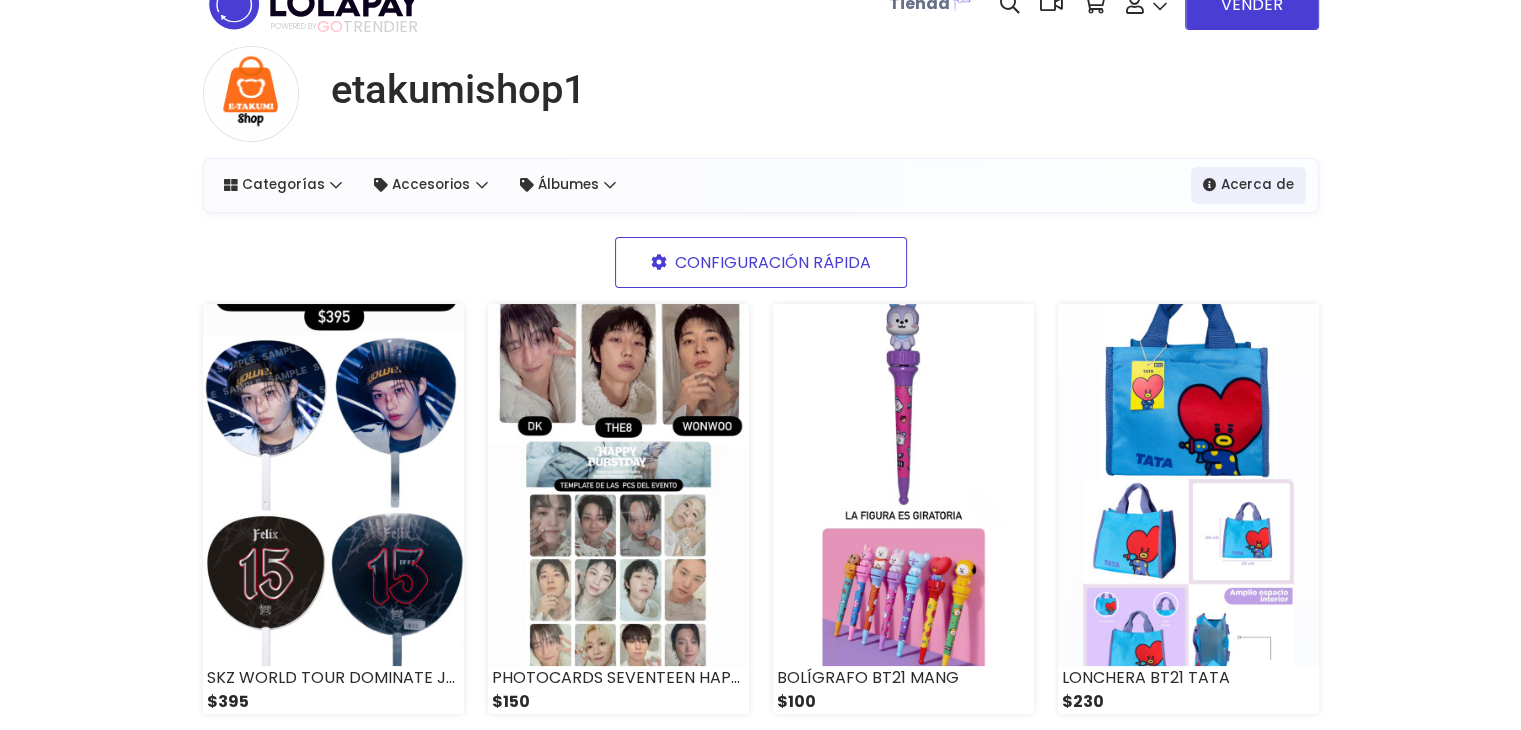 scroll, scrollTop: 40, scrollLeft: 0, axis: vertical 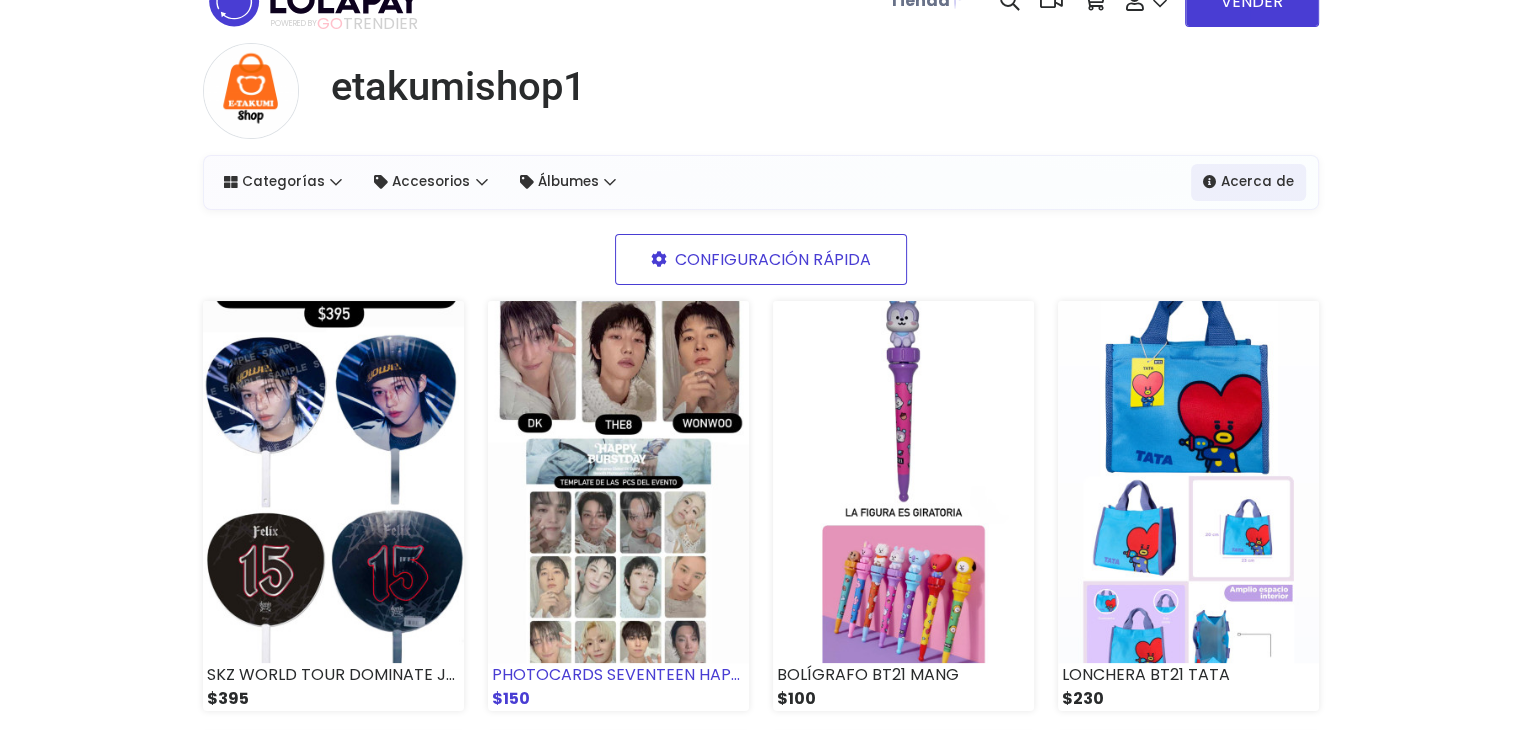 click at bounding box center [618, 482] 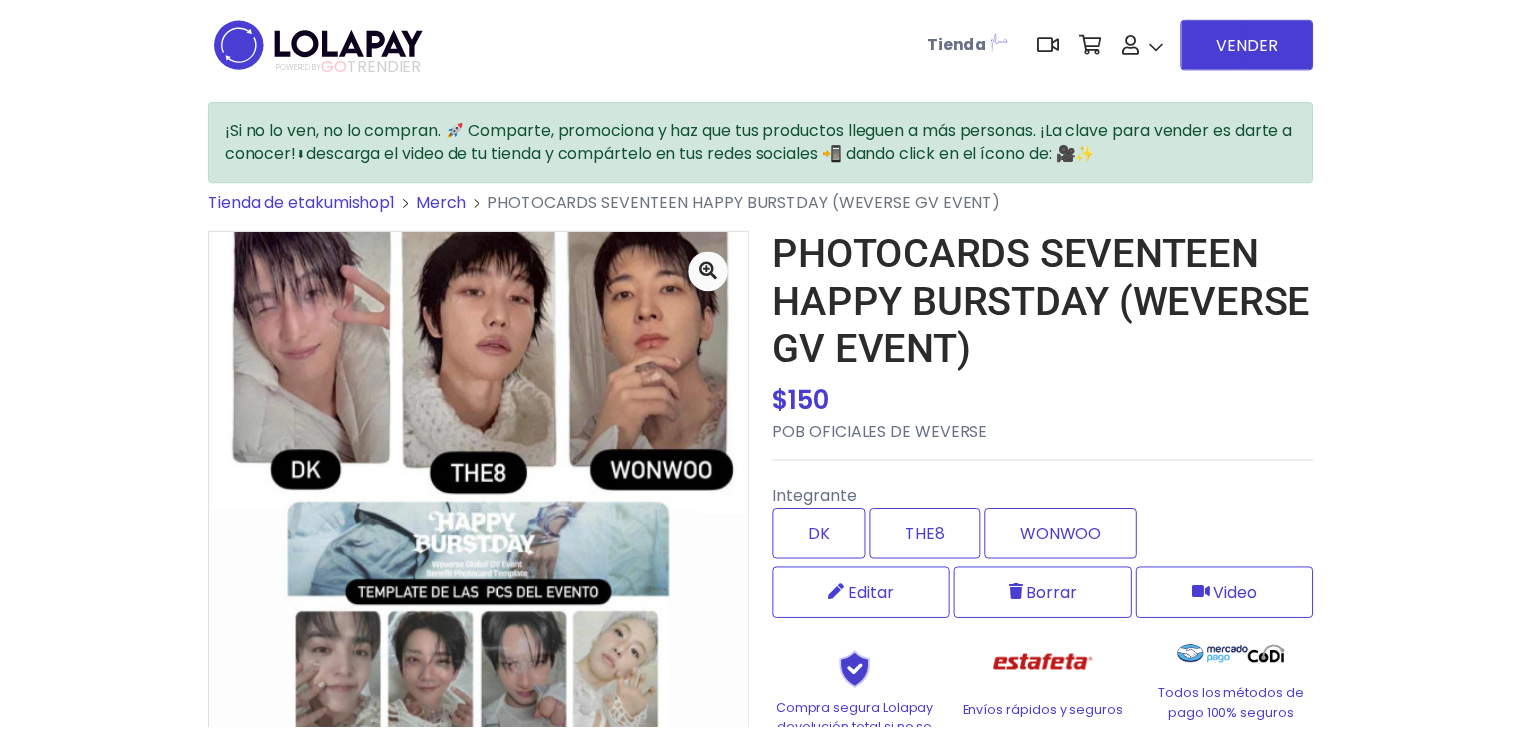scroll, scrollTop: 0, scrollLeft: 0, axis: both 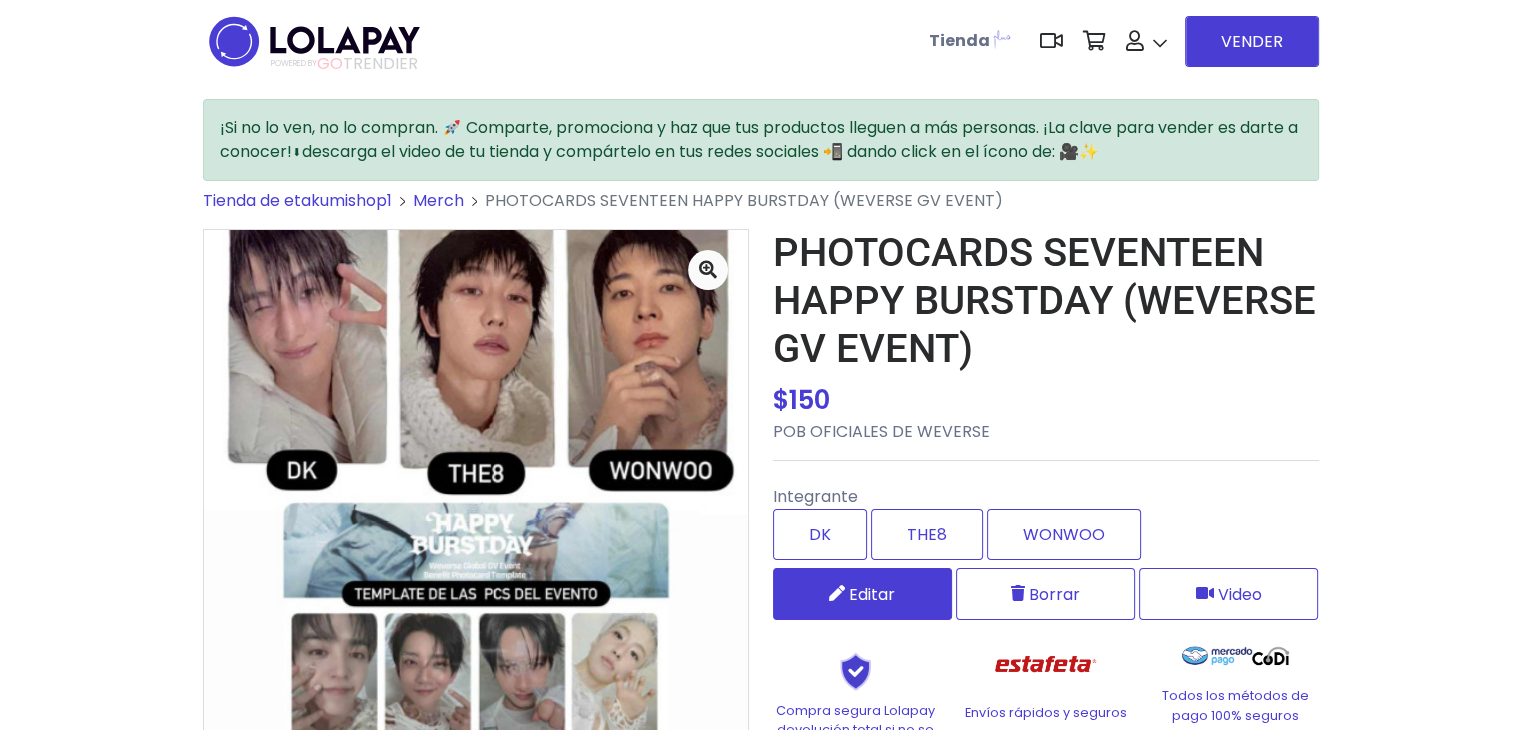 click on "Editar" at bounding box center (872, 594) 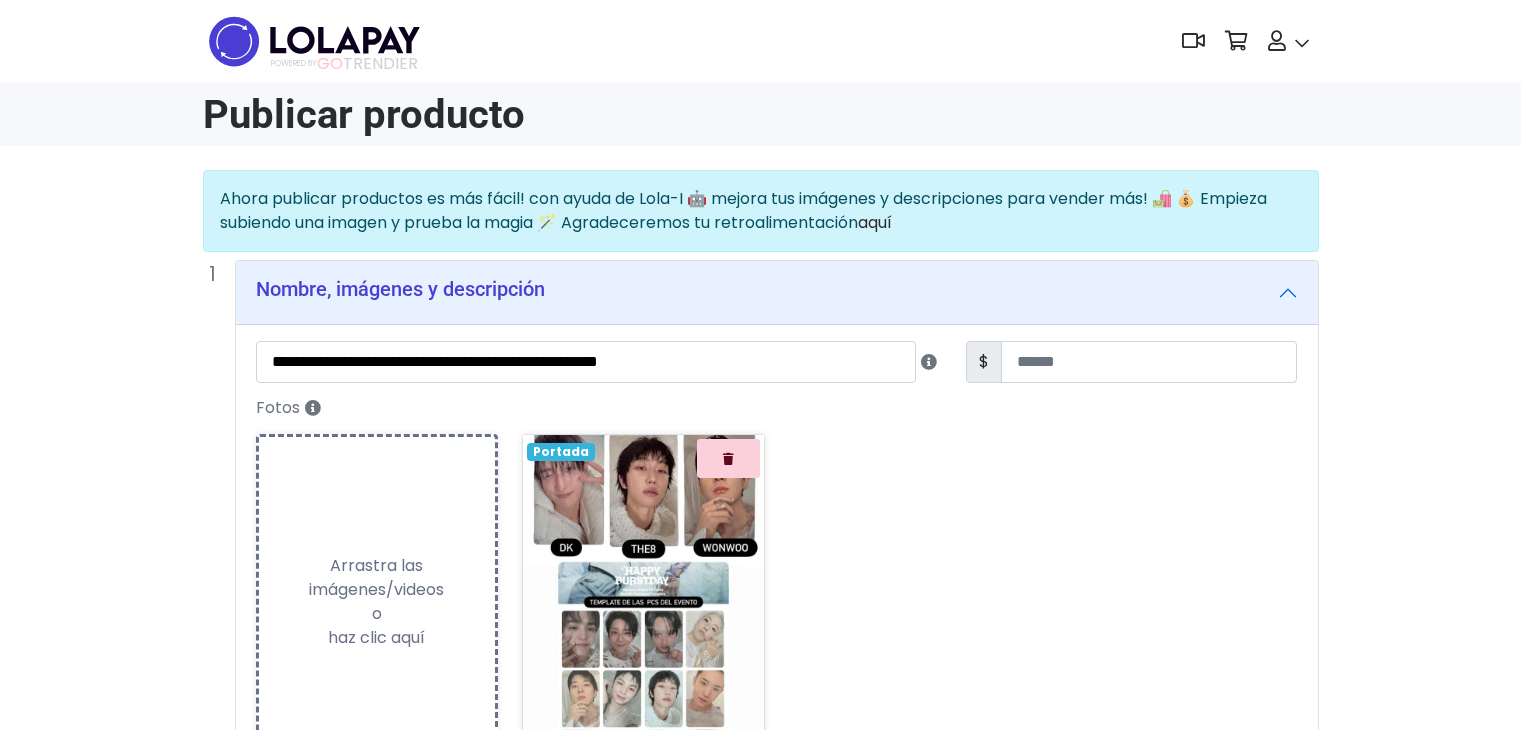 scroll, scrollTop: 0, scrollLeft: 0, axis: both 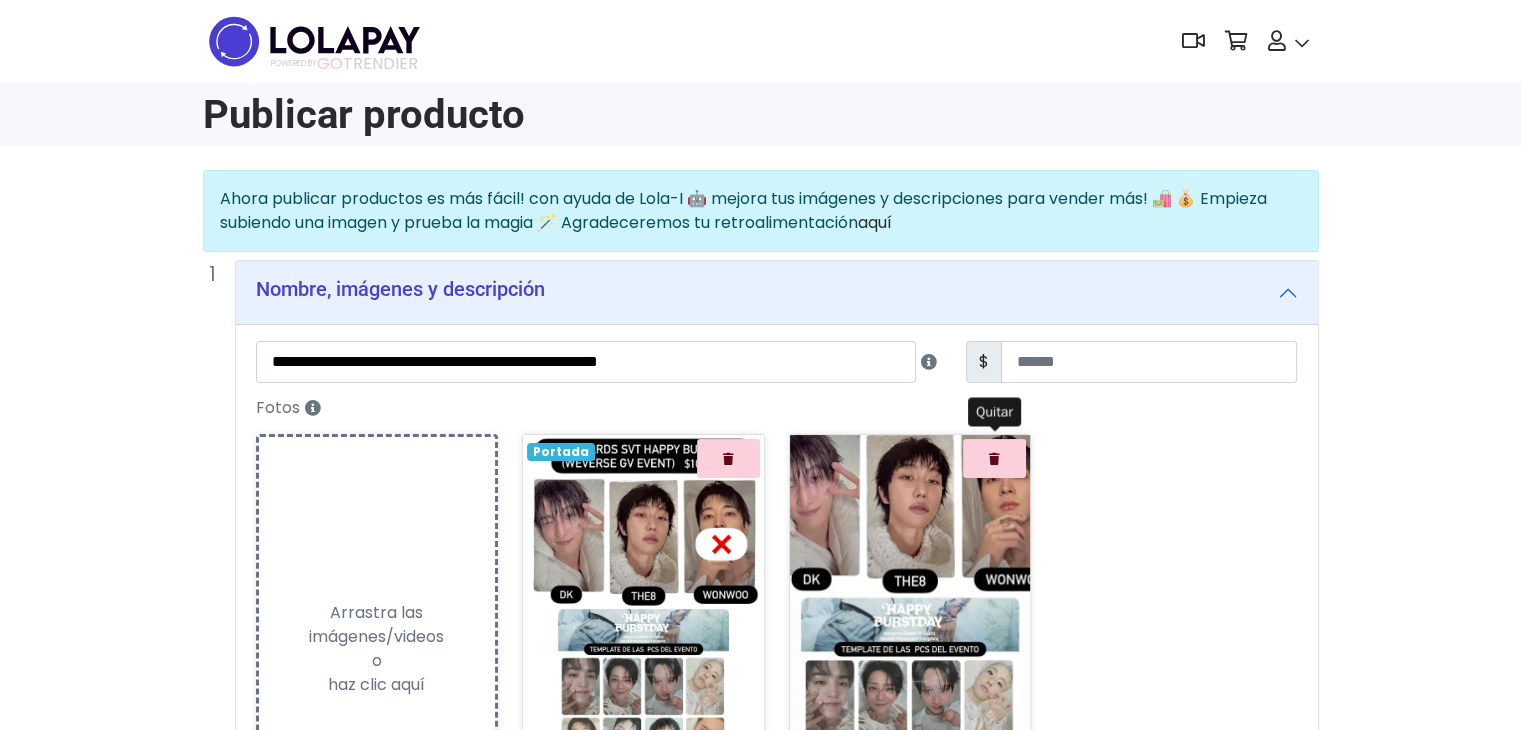 click at bounding box center [994, 459] 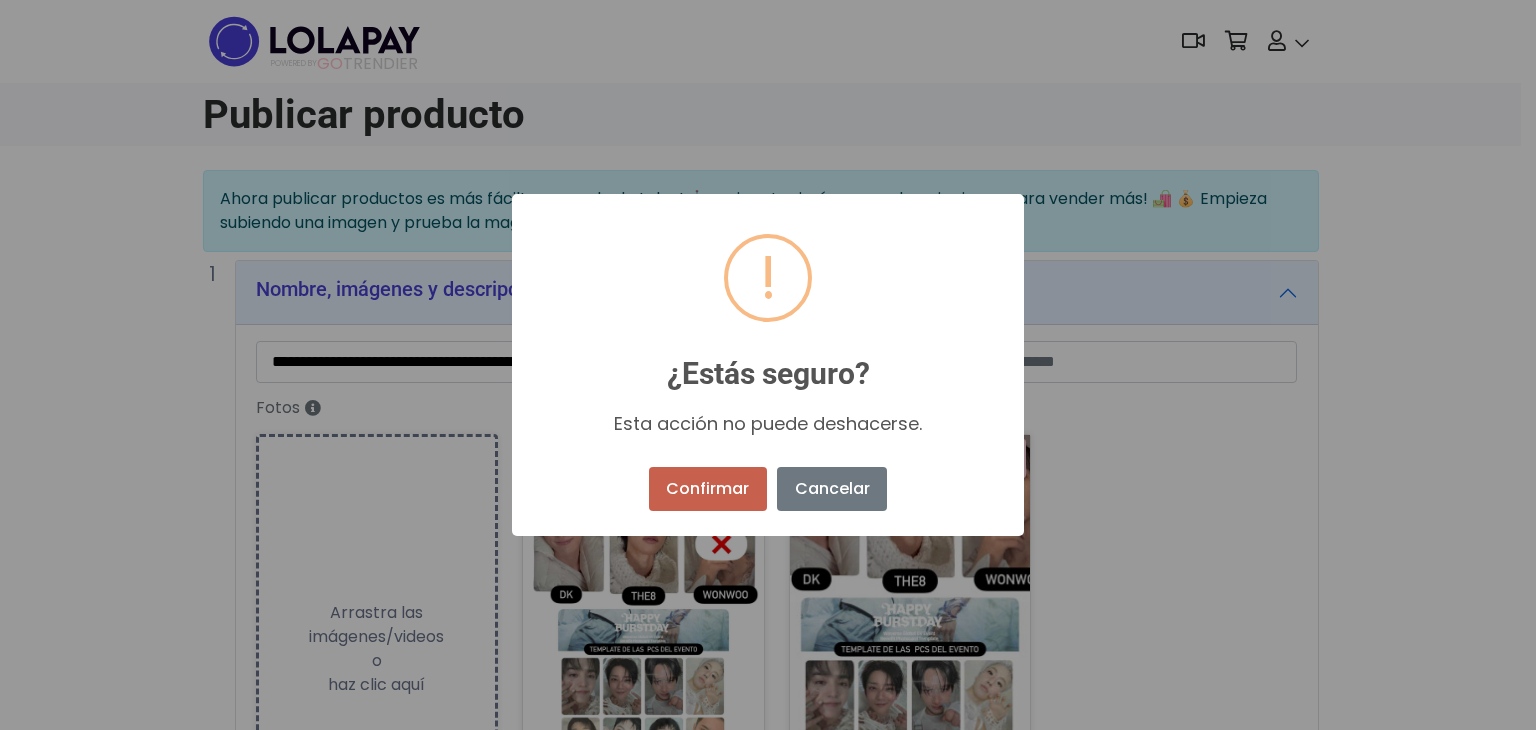 click on "Confirmar" at bounding box center [708, 489] 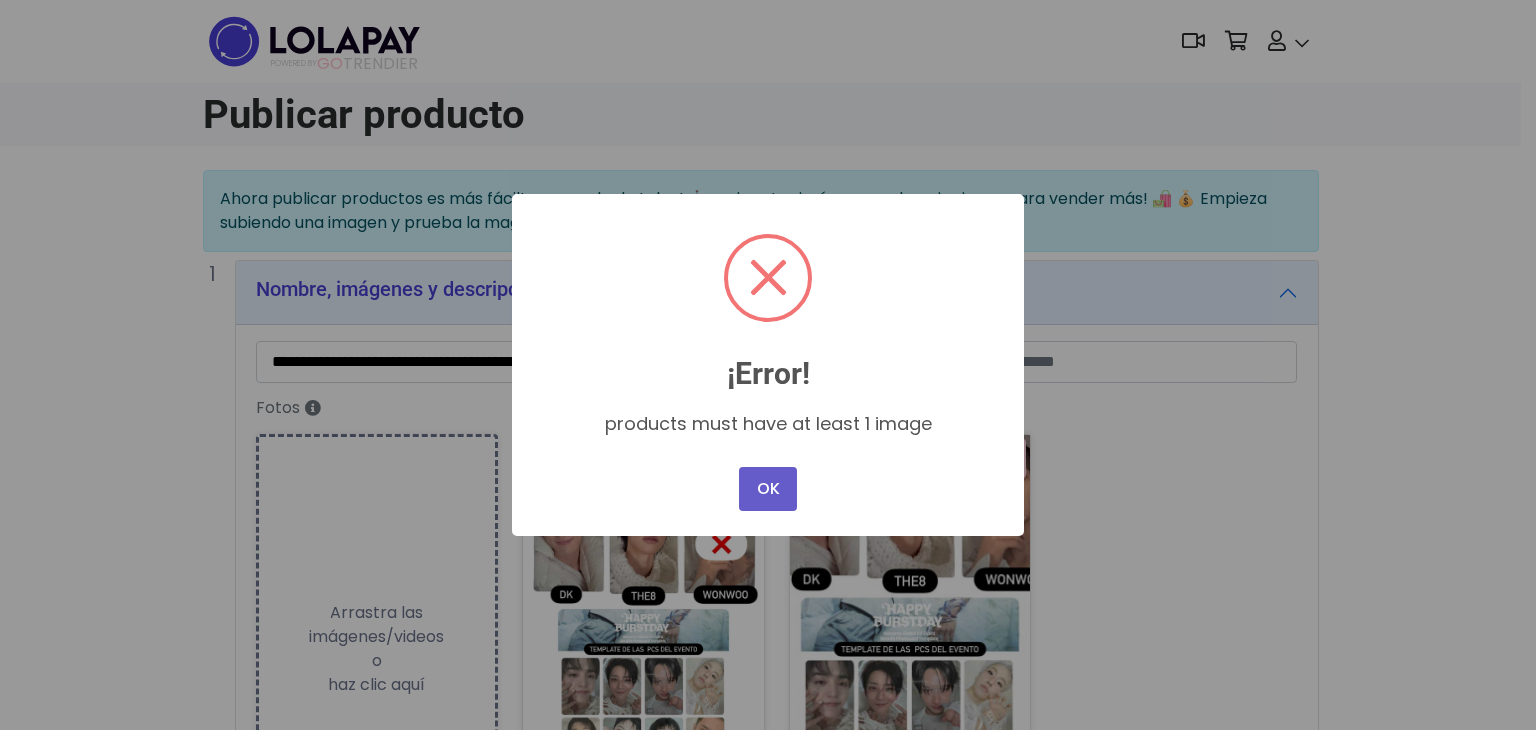 click on "OK" at bounding box center (768, 489) 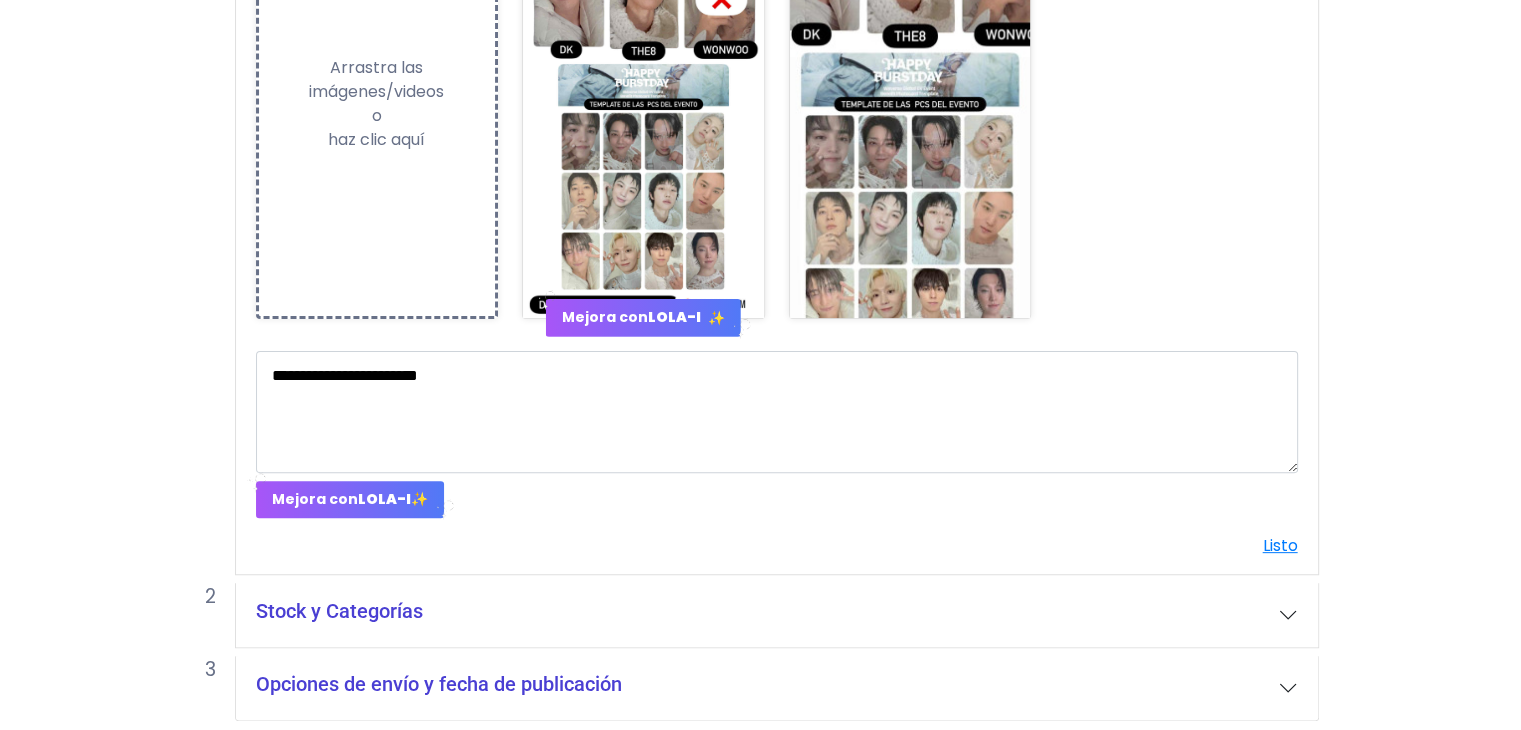 scroll, scrollTop: 624, scrollLeft: 0, axis: vertical 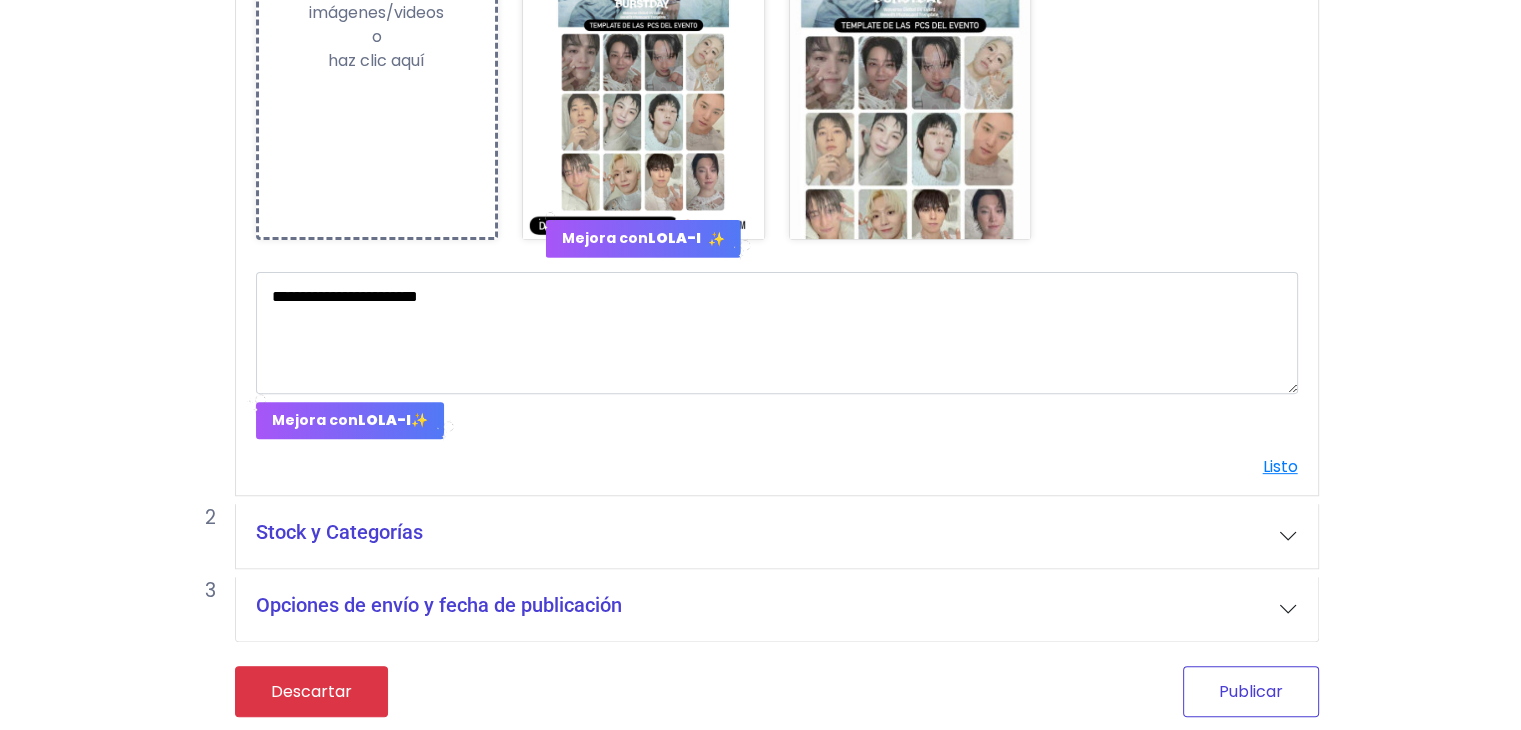 click on "Publicar" at bounding box center (1251, 691) 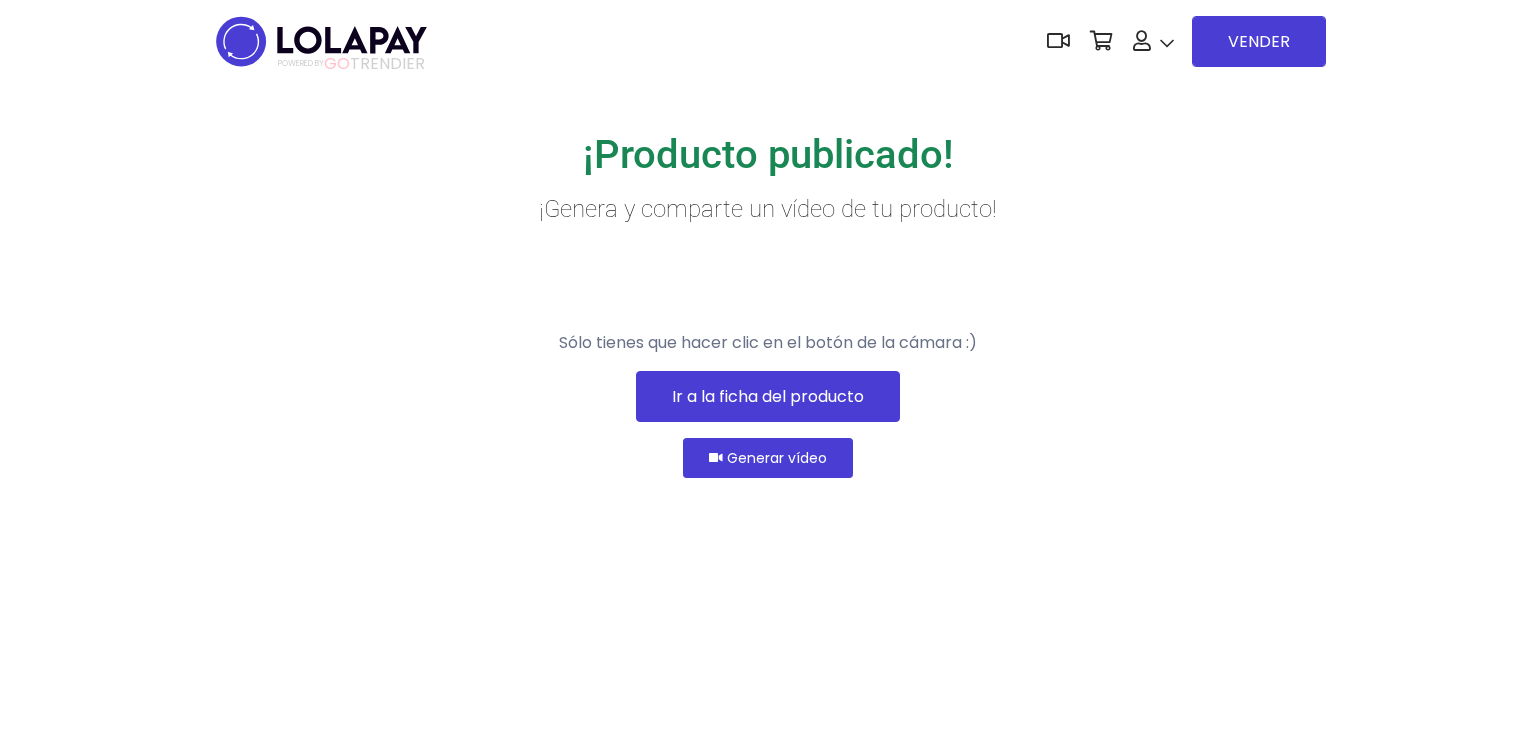 scroll, scrollTop: 0, scrollLeft: 0, axis: both 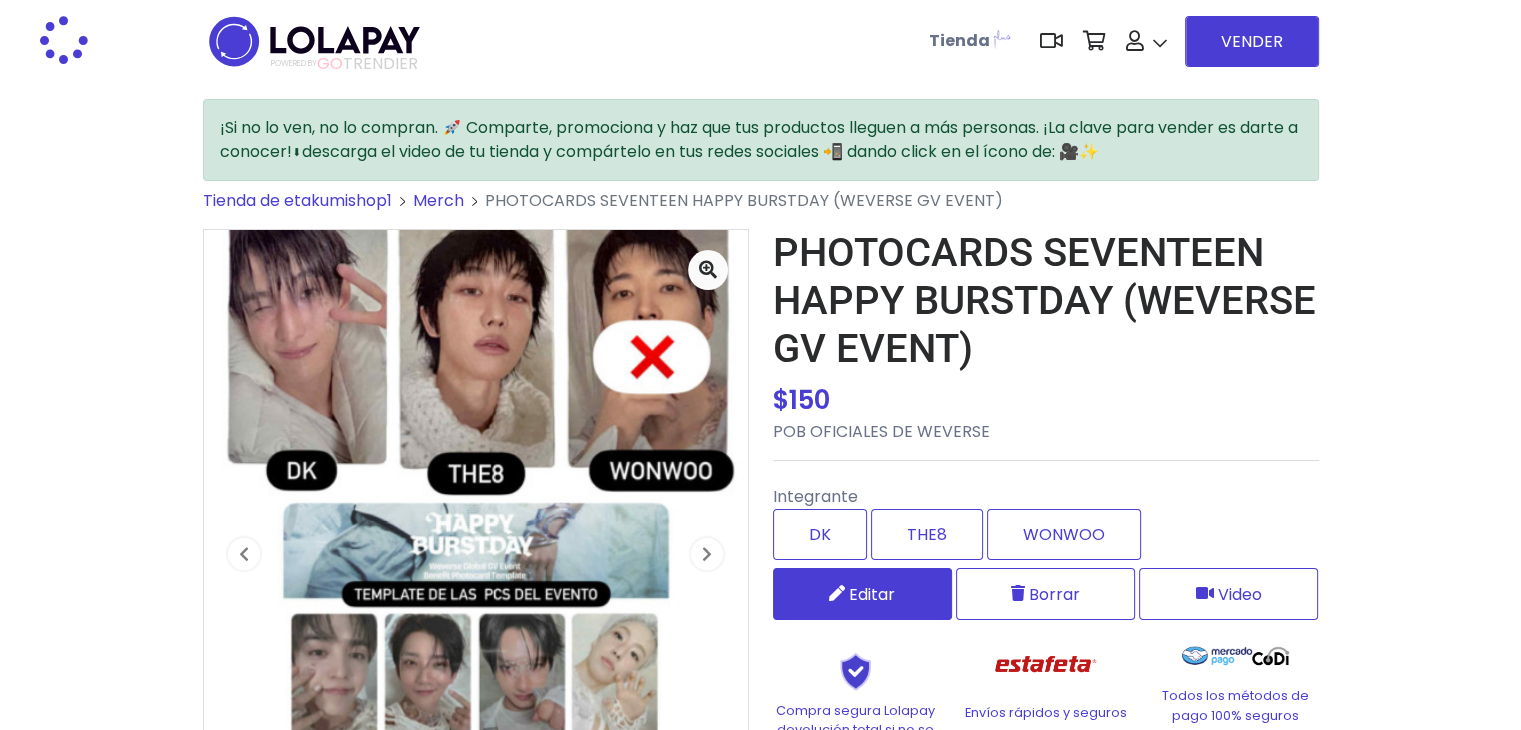 click on "Editar" at bounding box center [872, 594] 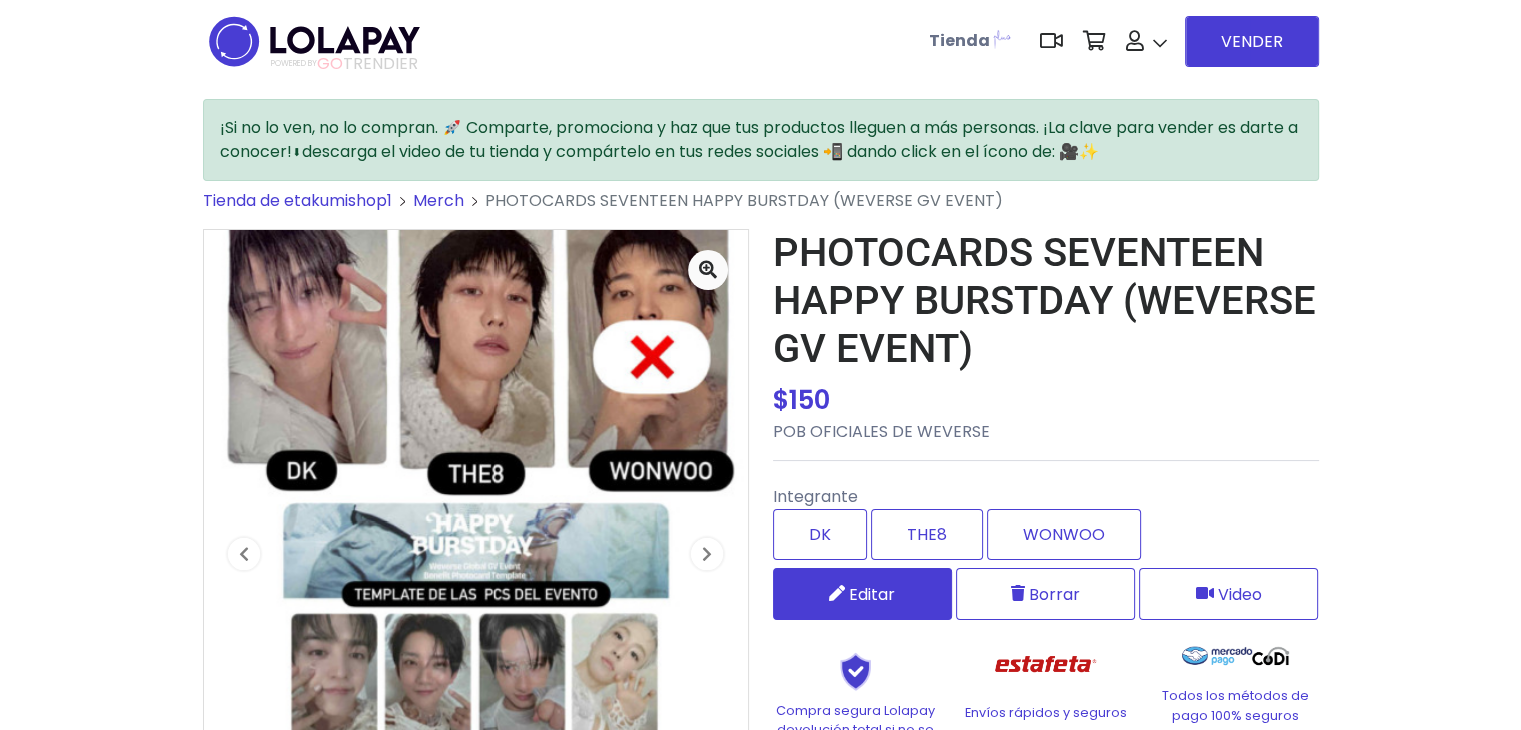 click on "Editar" at bounding box center (862, 594) 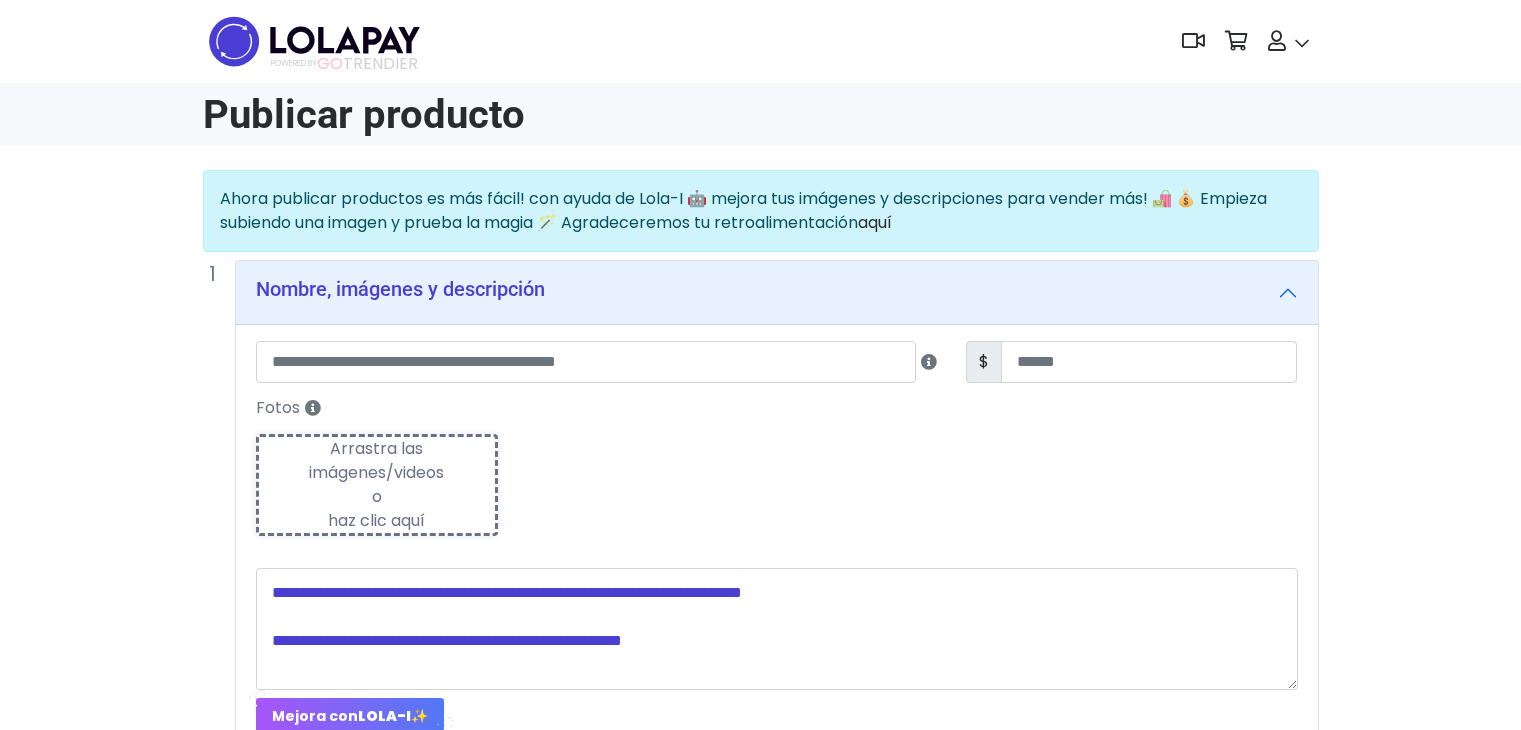 scroll, scrollTop: 18, scrollLeft: 0, axis: vertical 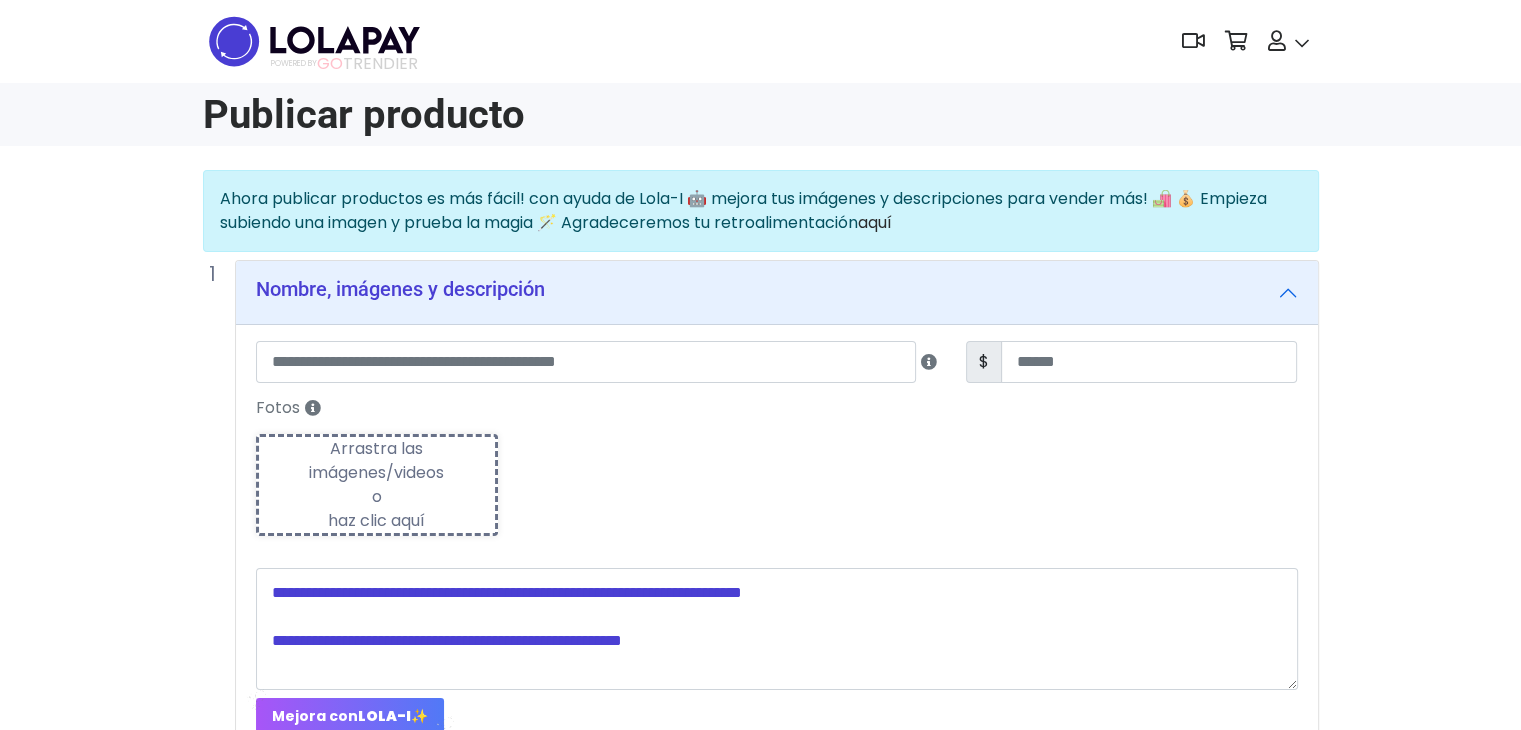 type on "**********" 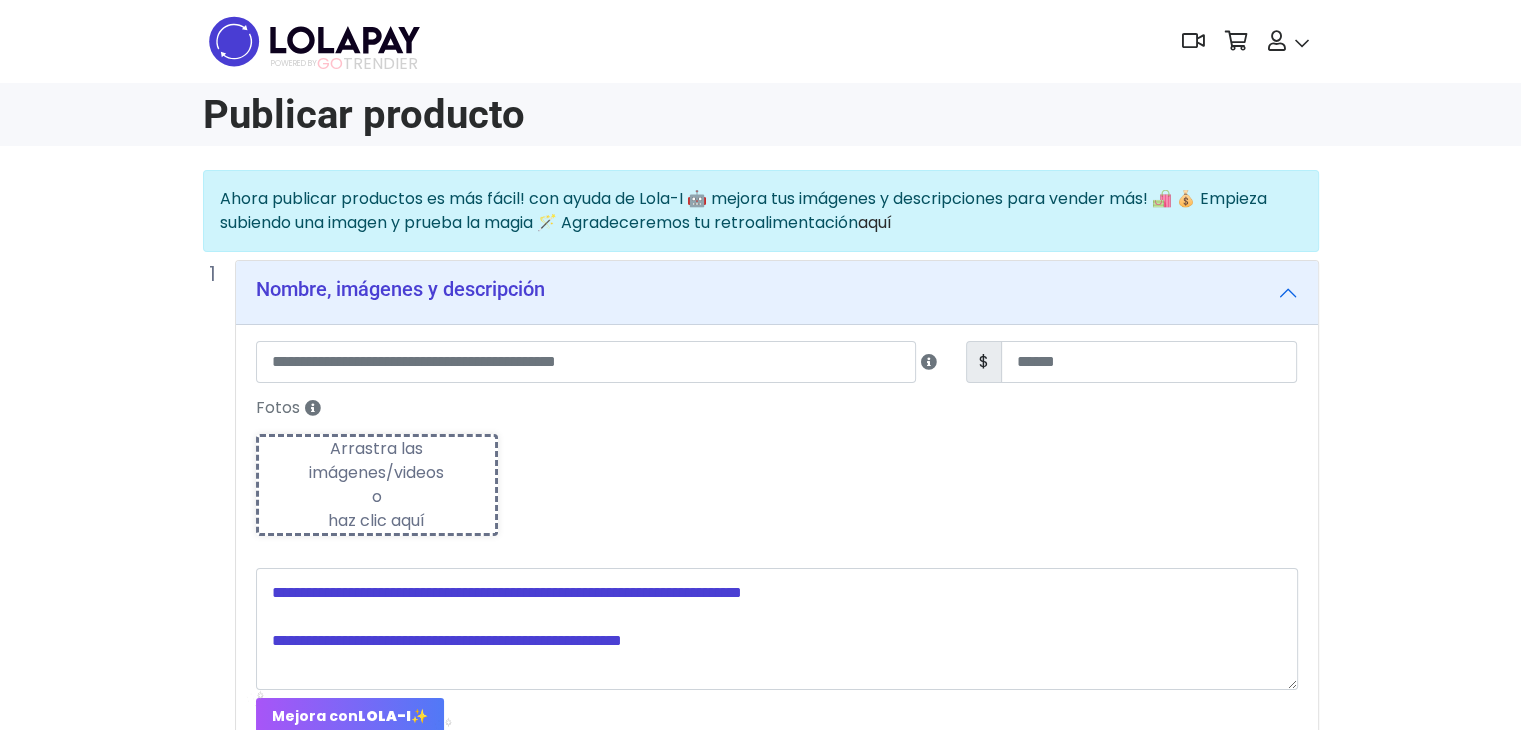 type on "***" 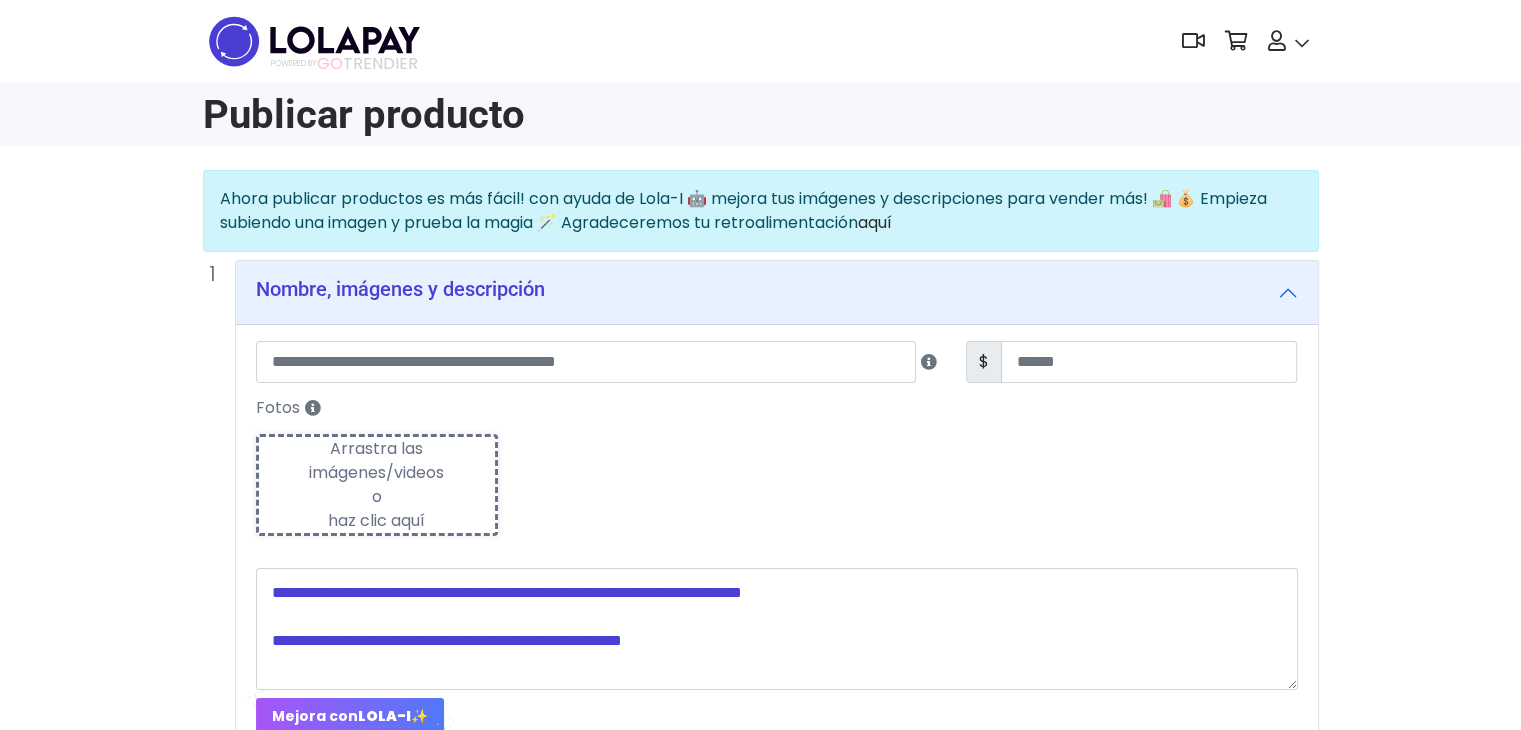 type on "**********" 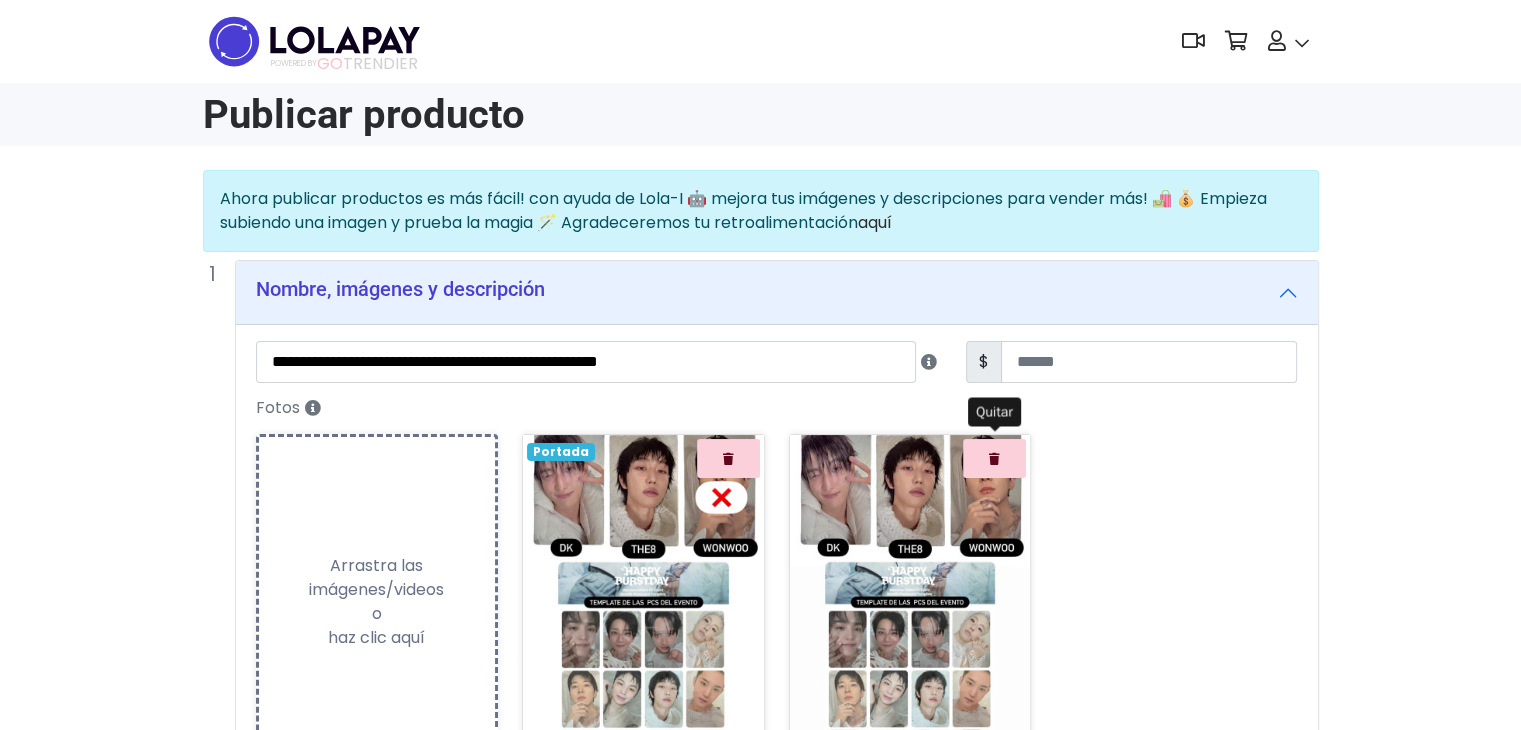 click at bounding box center [994, 458] 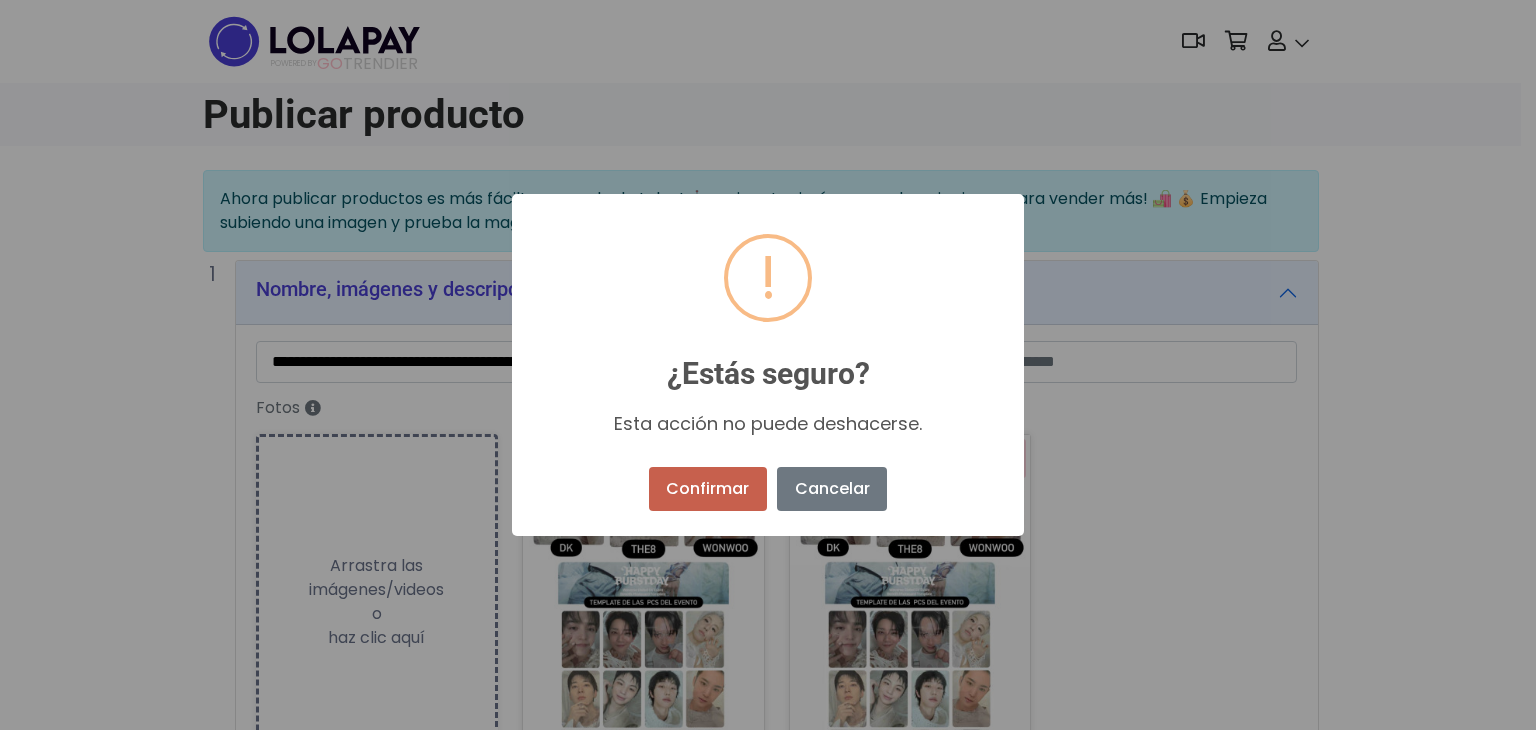 click on "Confirmar" at bounding box center (708, 489) 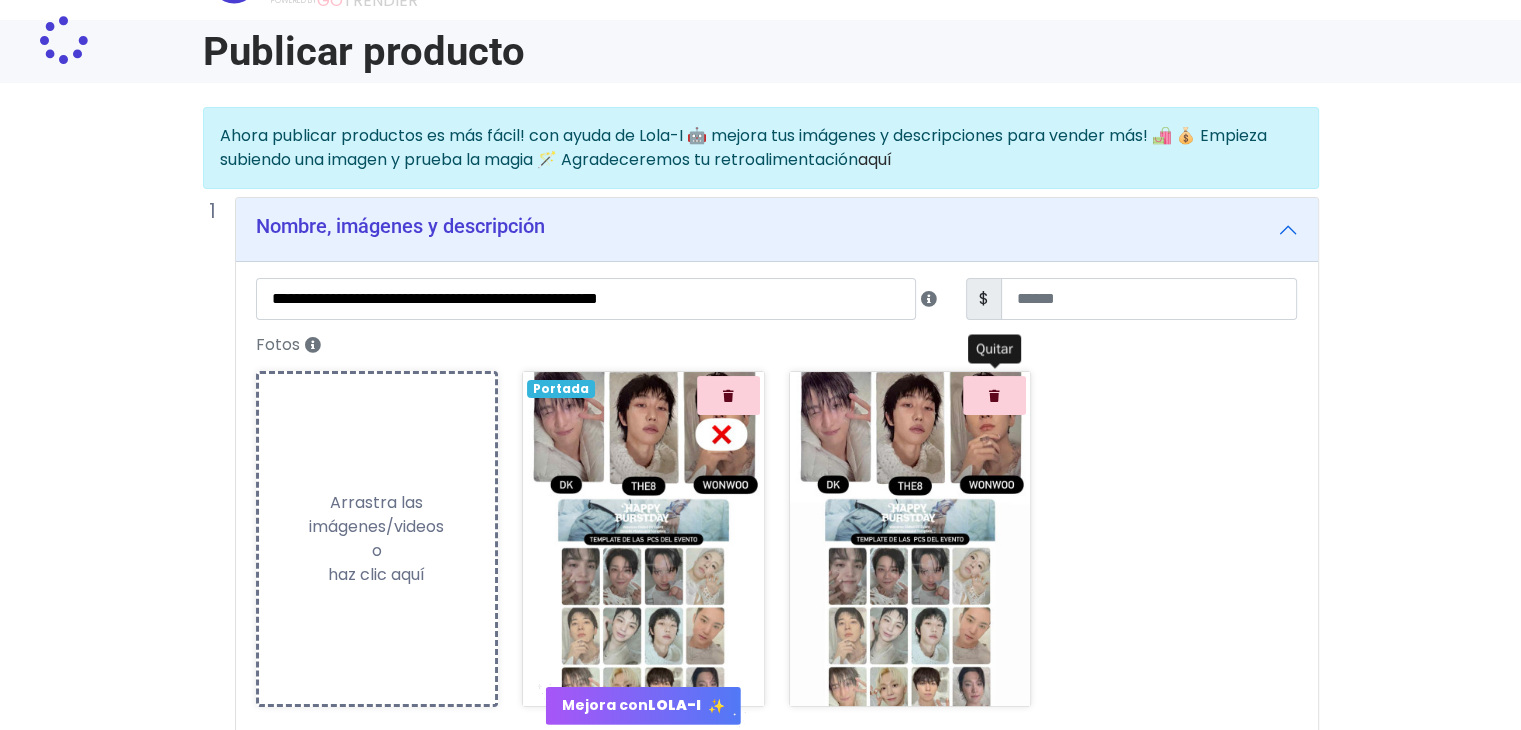 scroll, scrollTop: 104, scrollLeft: 0, axis: vertical 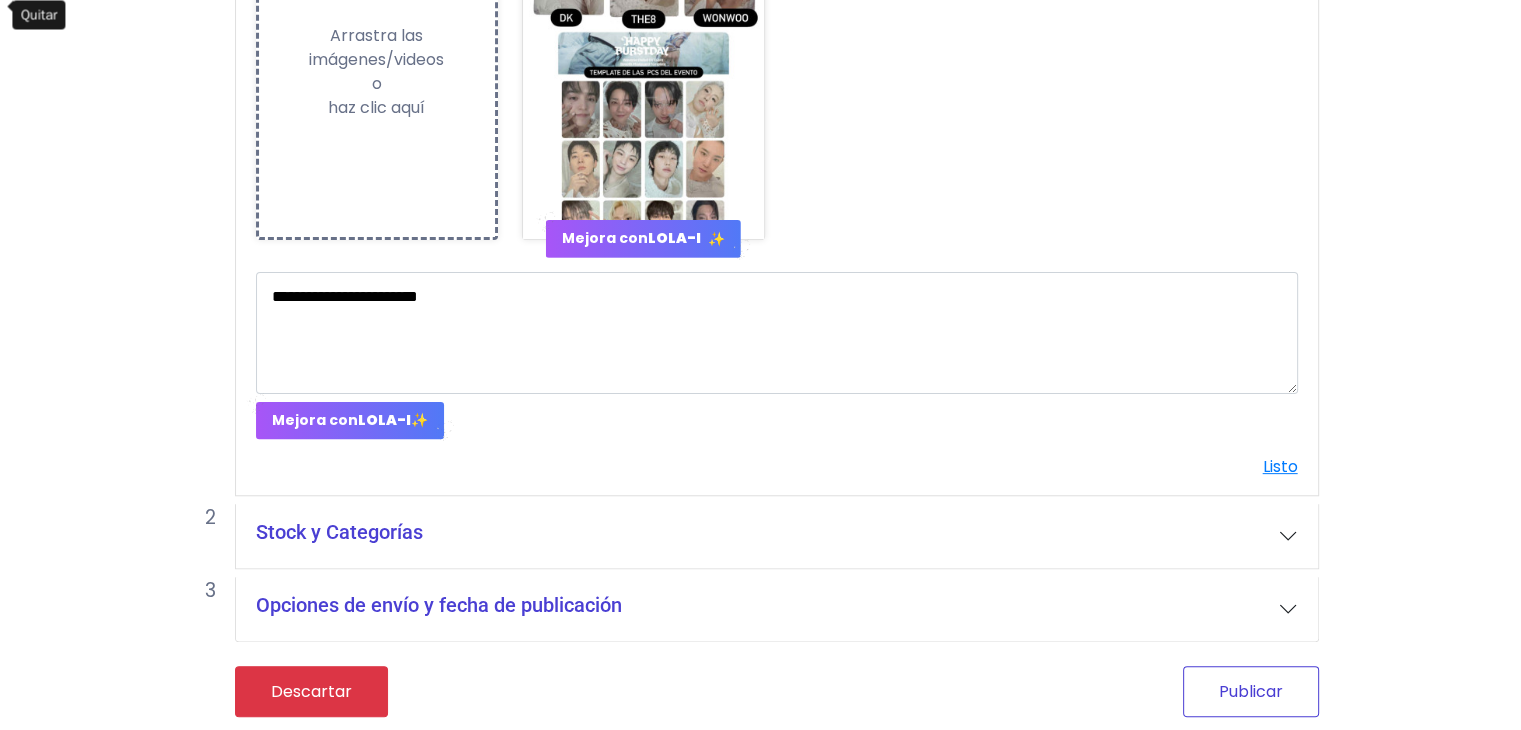 click on "Publicar" at bounding box center [1251, 691] 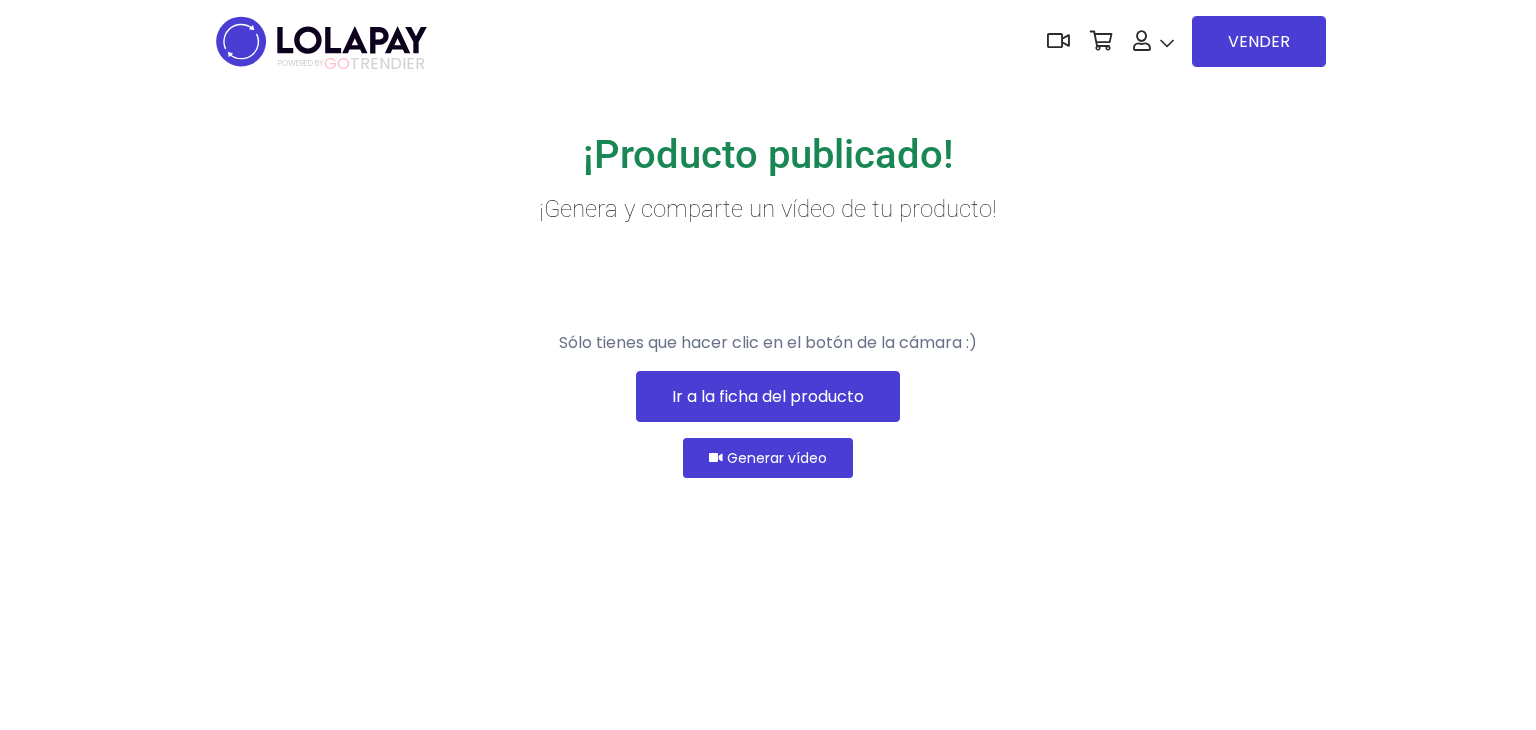 scroll, scrollTop: 0, scrollLeft: 0, axis: both 